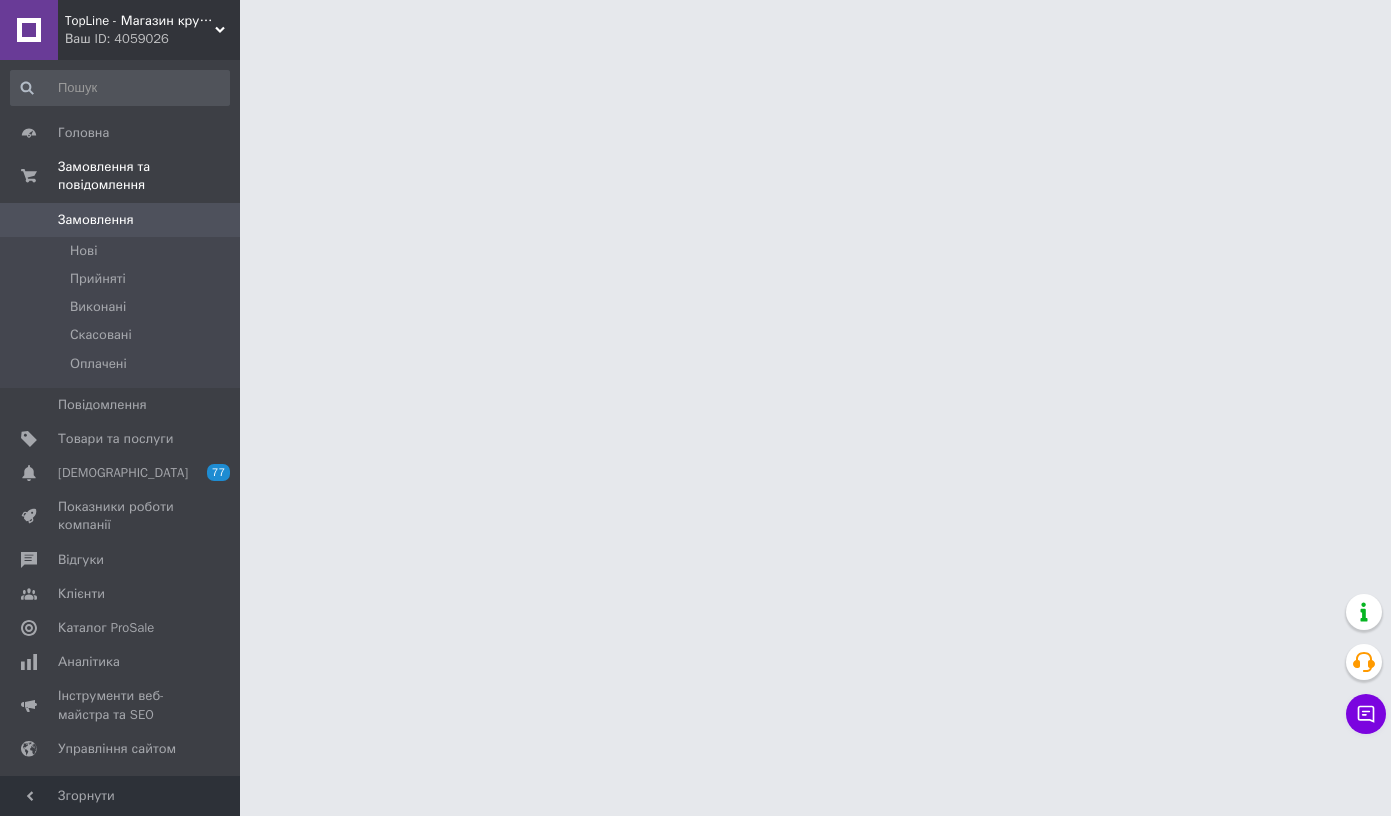 scroll, scrollTop: 0, scrollLeft: 0, axis: both 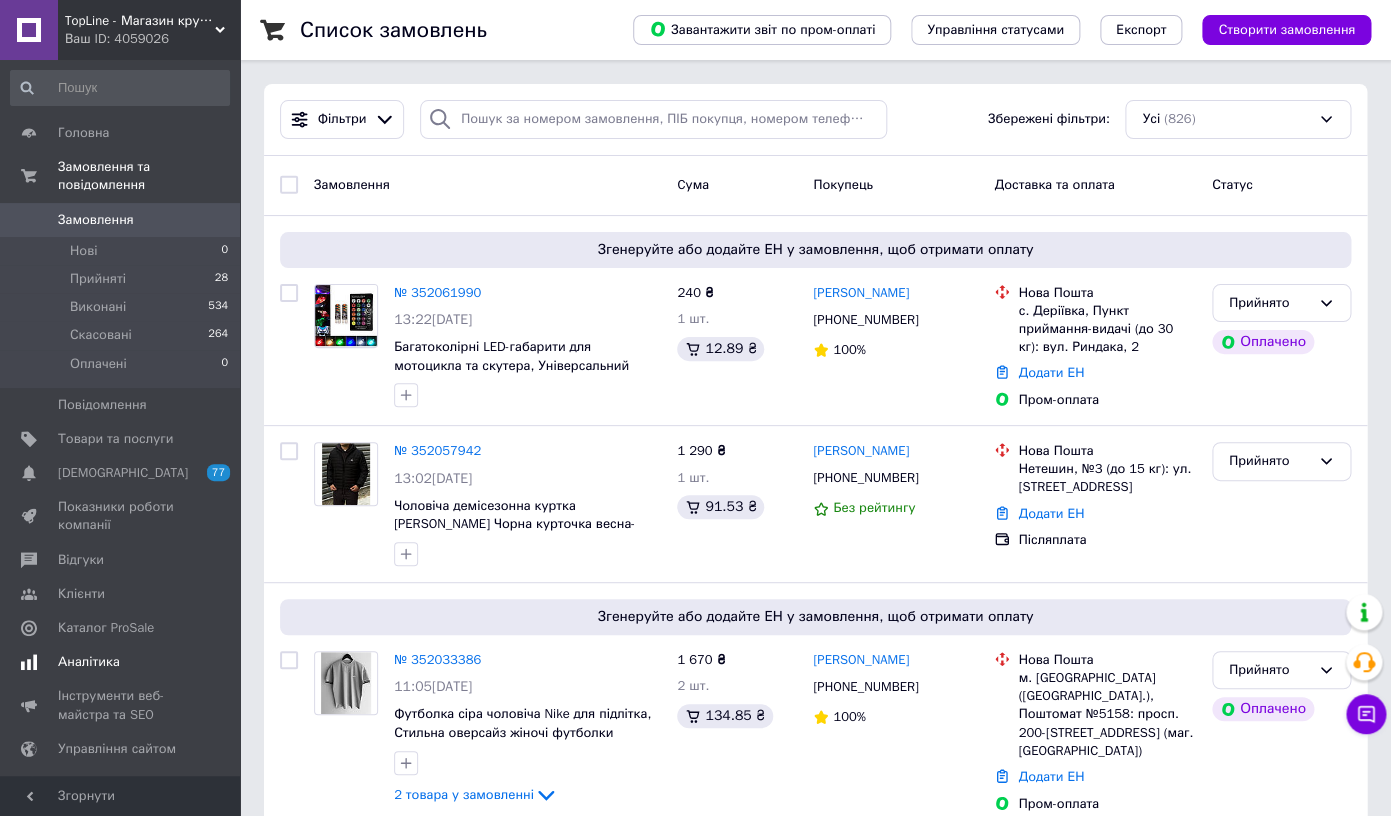 click on "Аналітика" at bounding box center (120, 662) 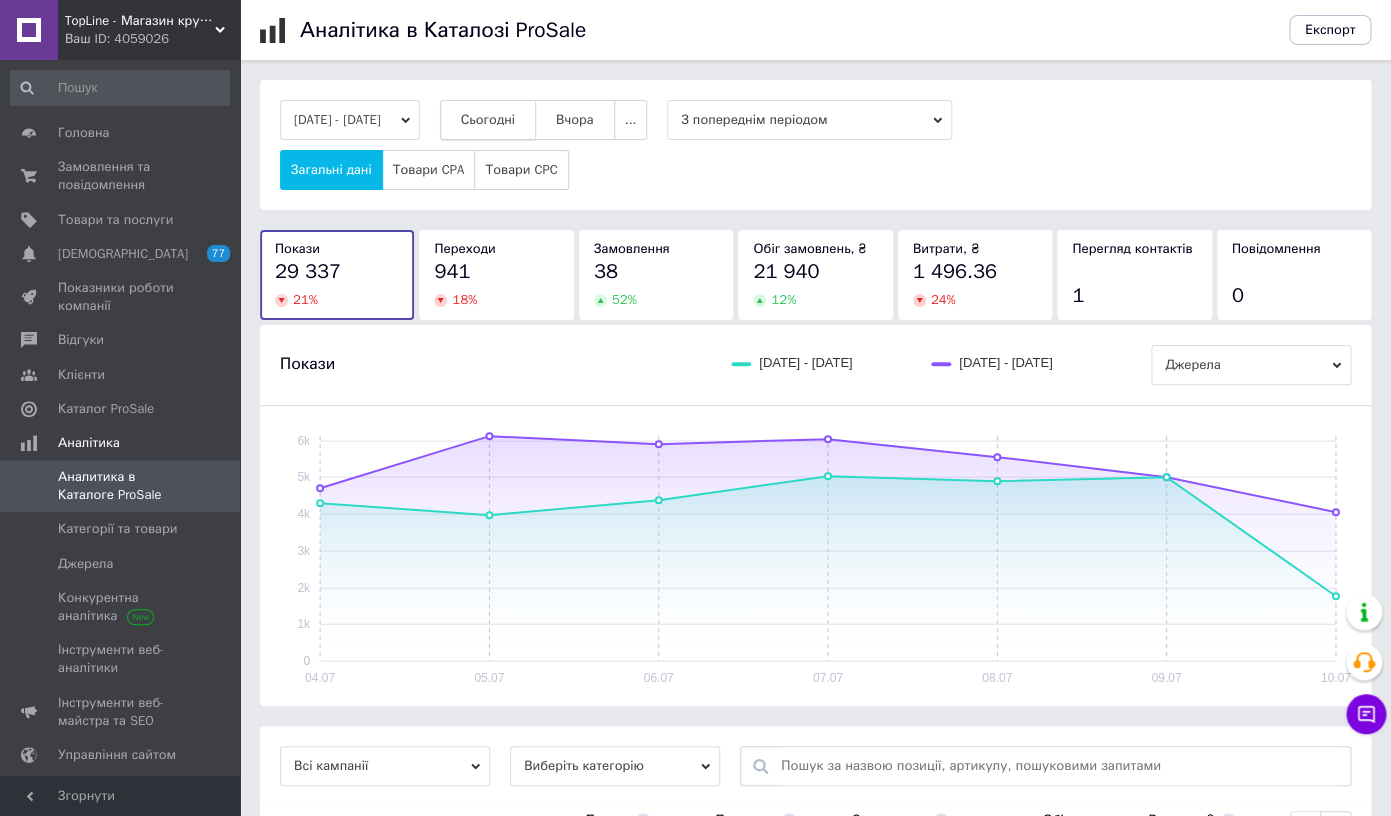 click on "Сьогодні" at bounding box center [488, 120] 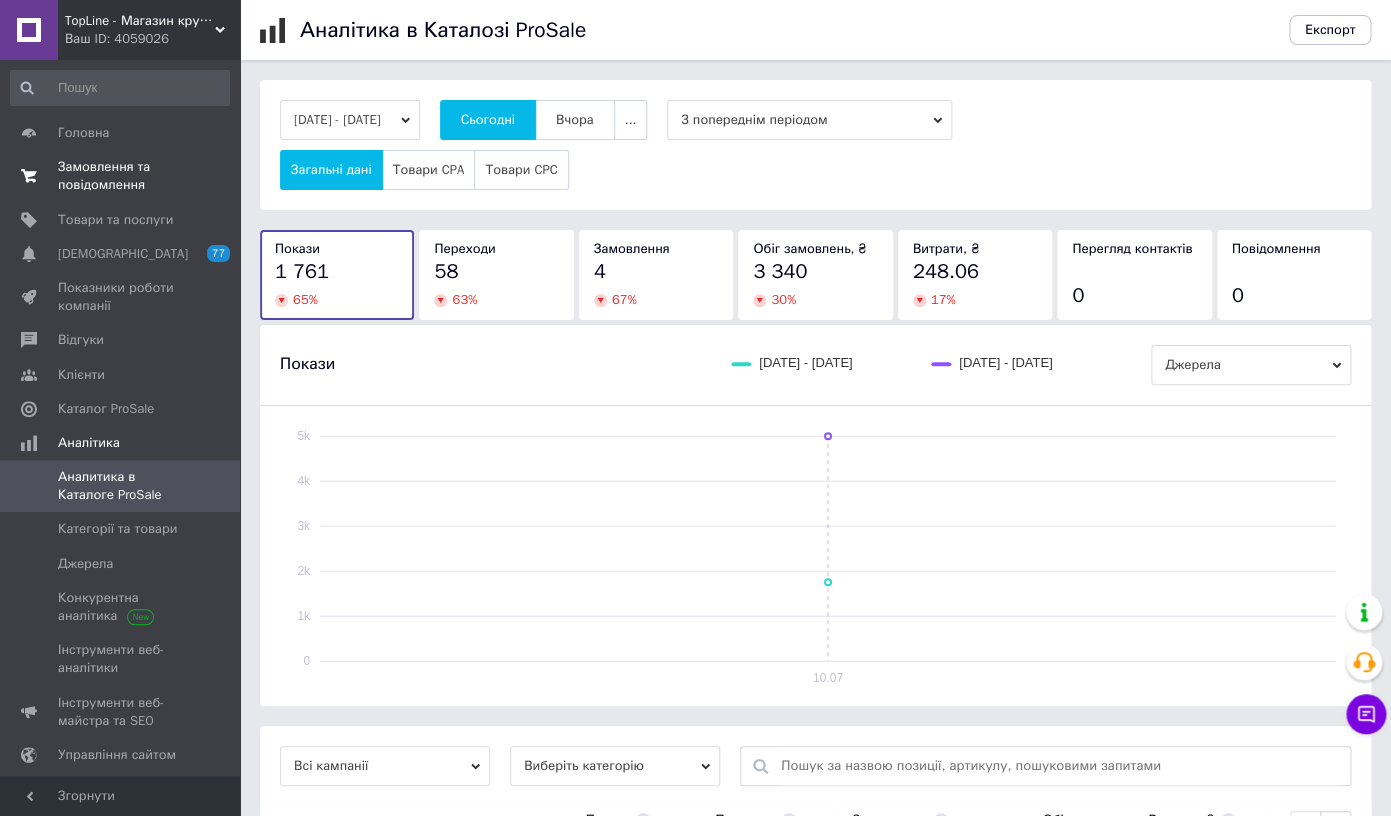 click on "Замовлення та повідомлення" at bounding box center (121, 176) 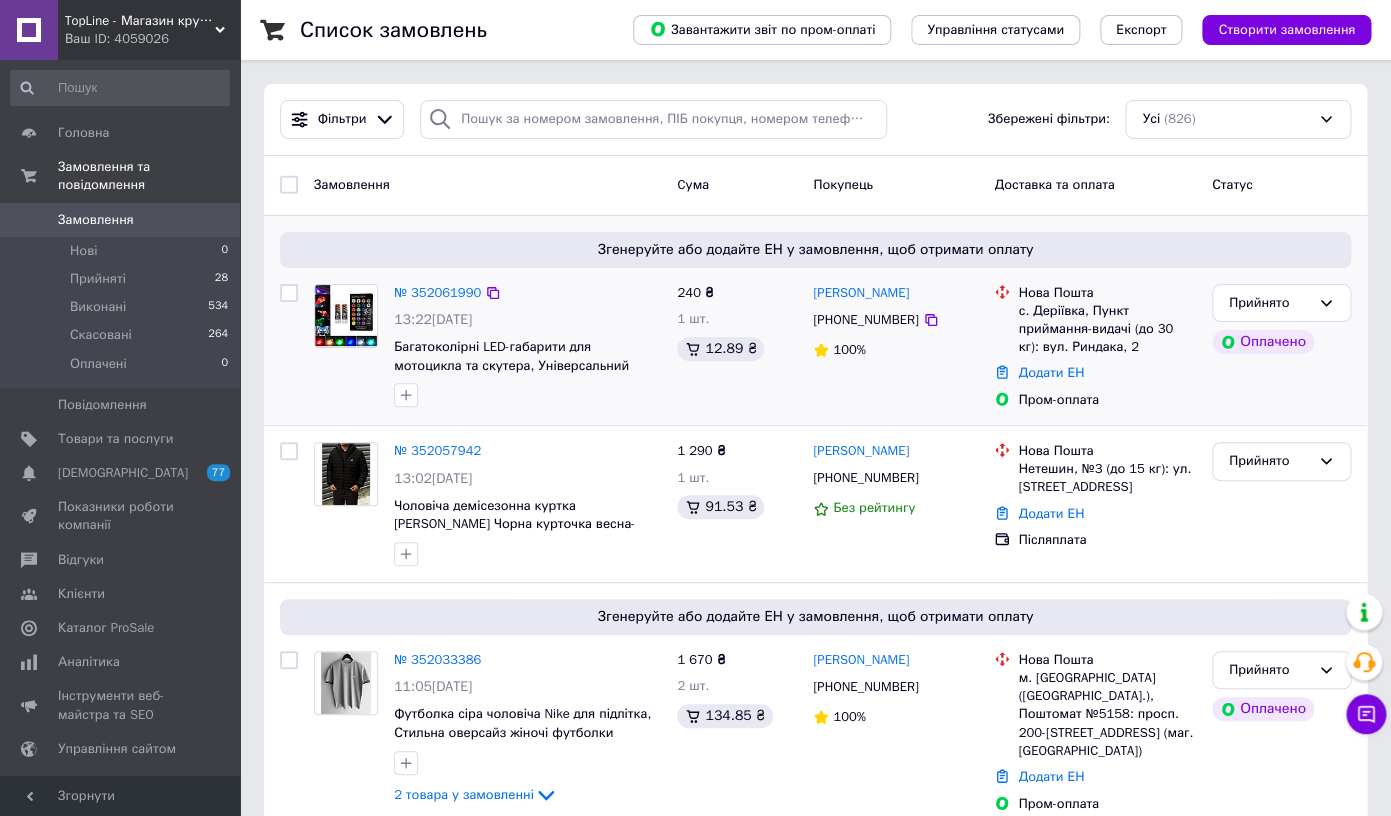 click at bounding box center [346, 315] 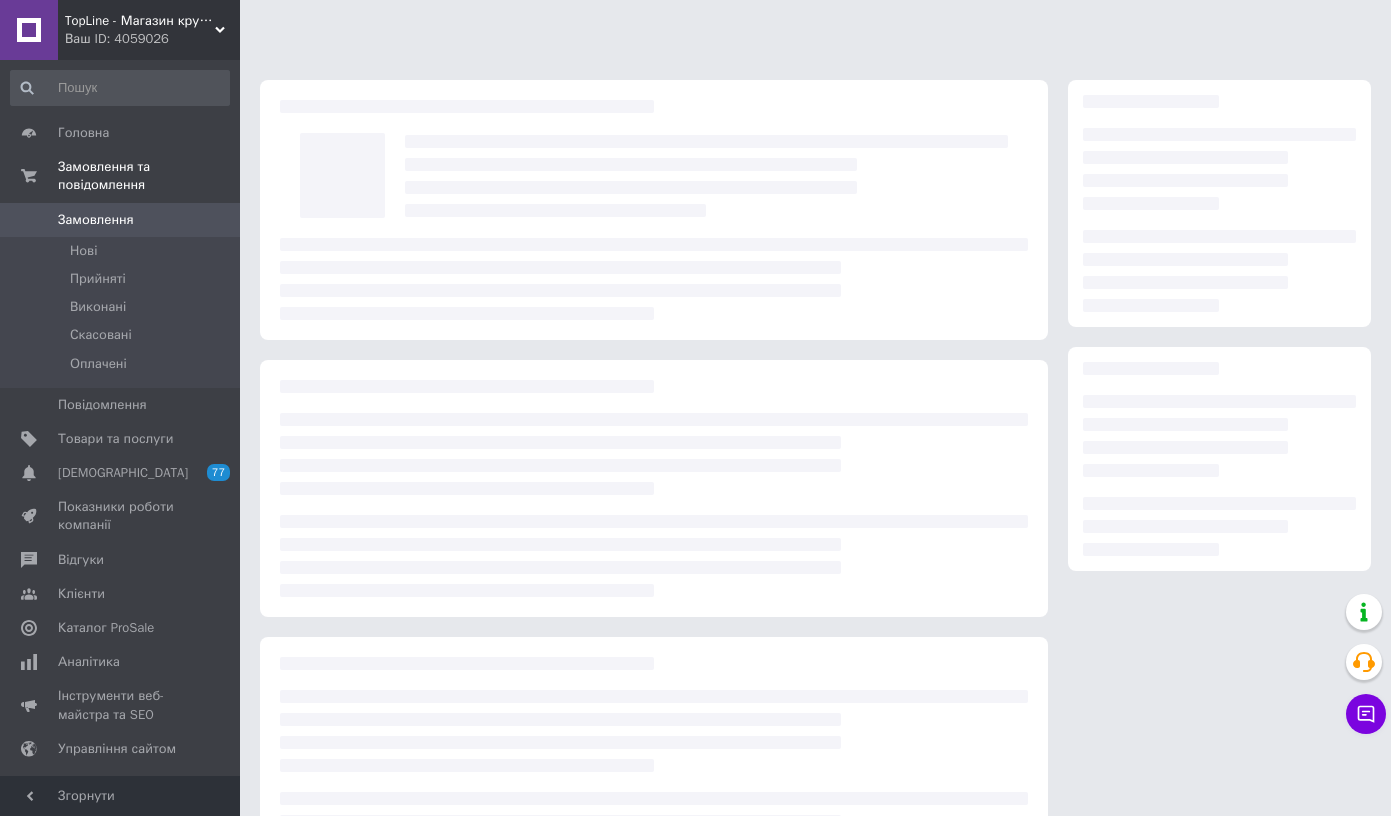 scroll, scrollTop: 0, scrollLeft: 0, axis: both 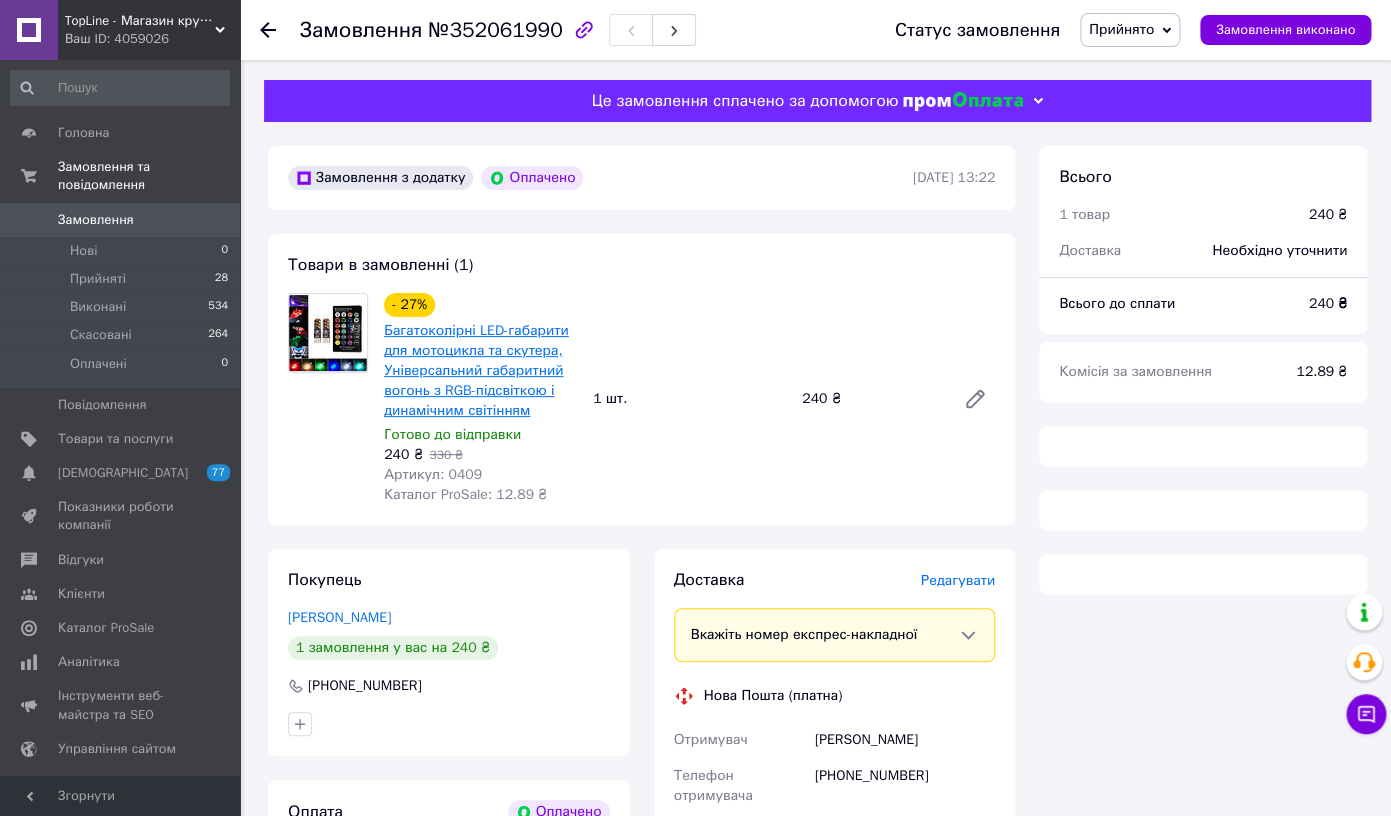 click on "Багатоколірні LED-габарити для мотоцикла та скутера, Універсальний габаритний вогонь з RGB-підсвіткою і динамічним світінням" at bounding box center (476, 370) 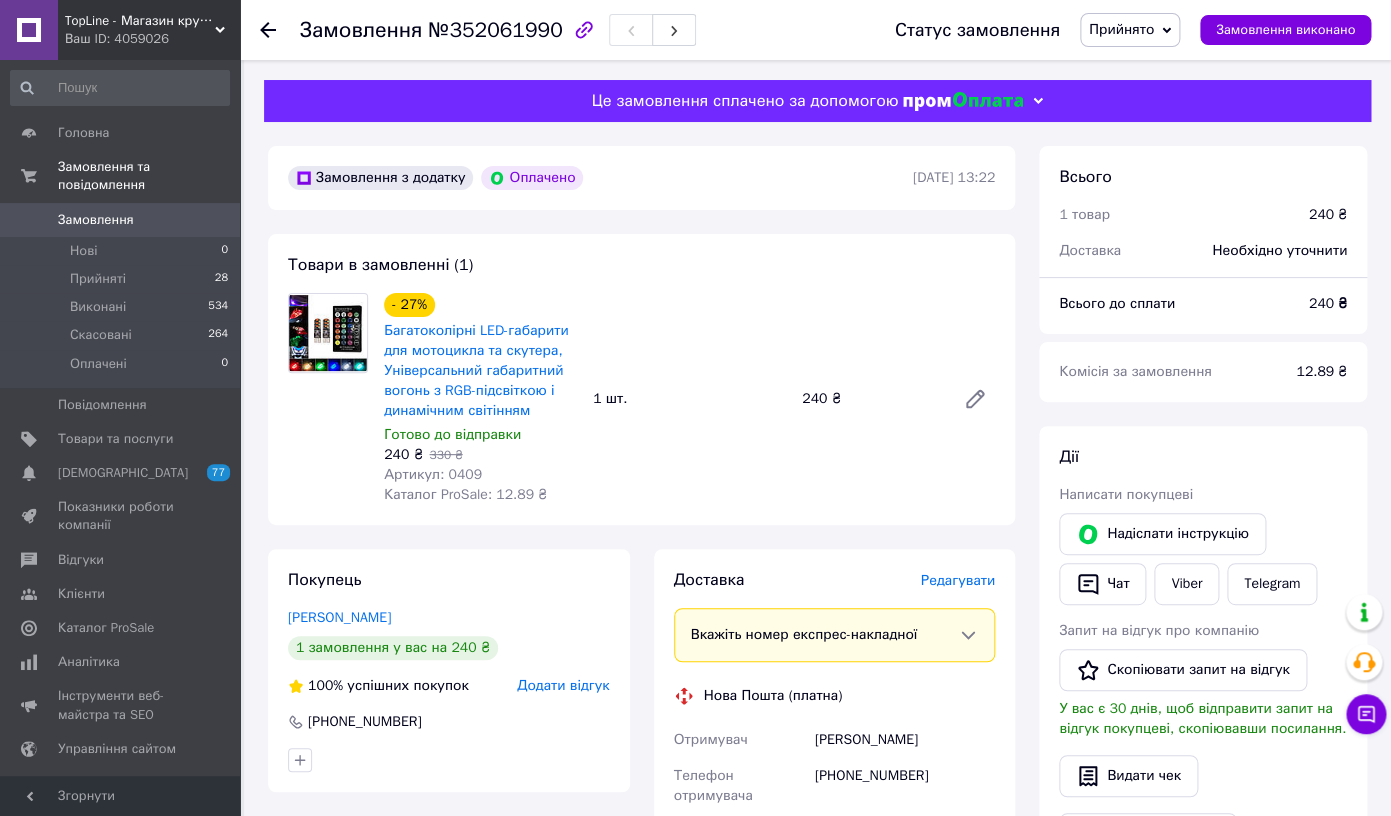 click on "Замовлення 0" at bounding box center (120, 220) 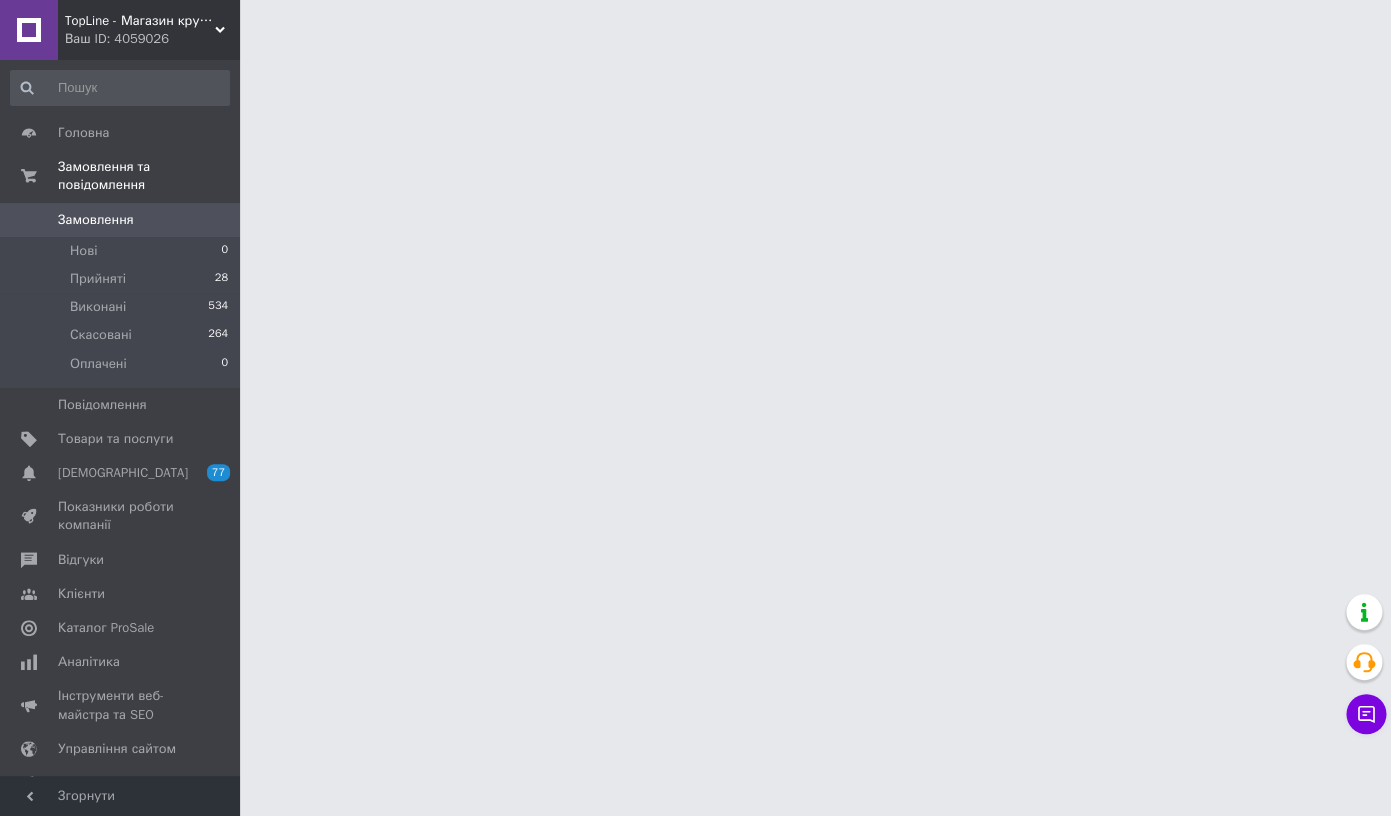 click on "Замовлення" at bounding box center (121, 220) 